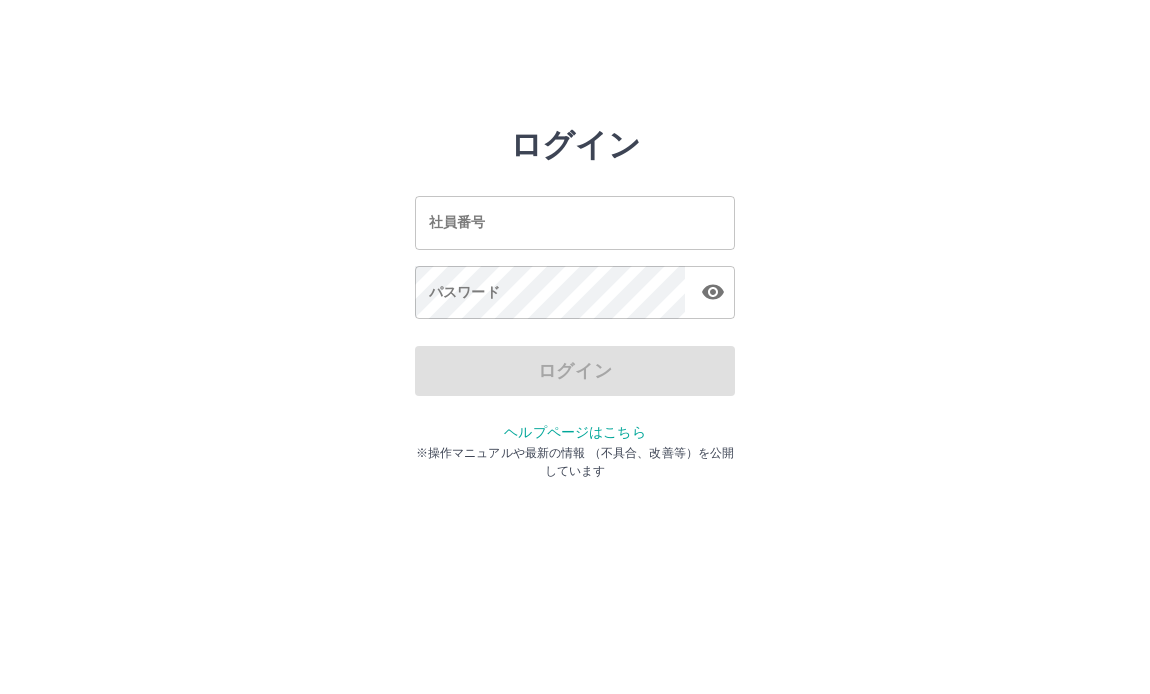 scroll, scrollTop: 0, scrollLeft: 0, axis: both 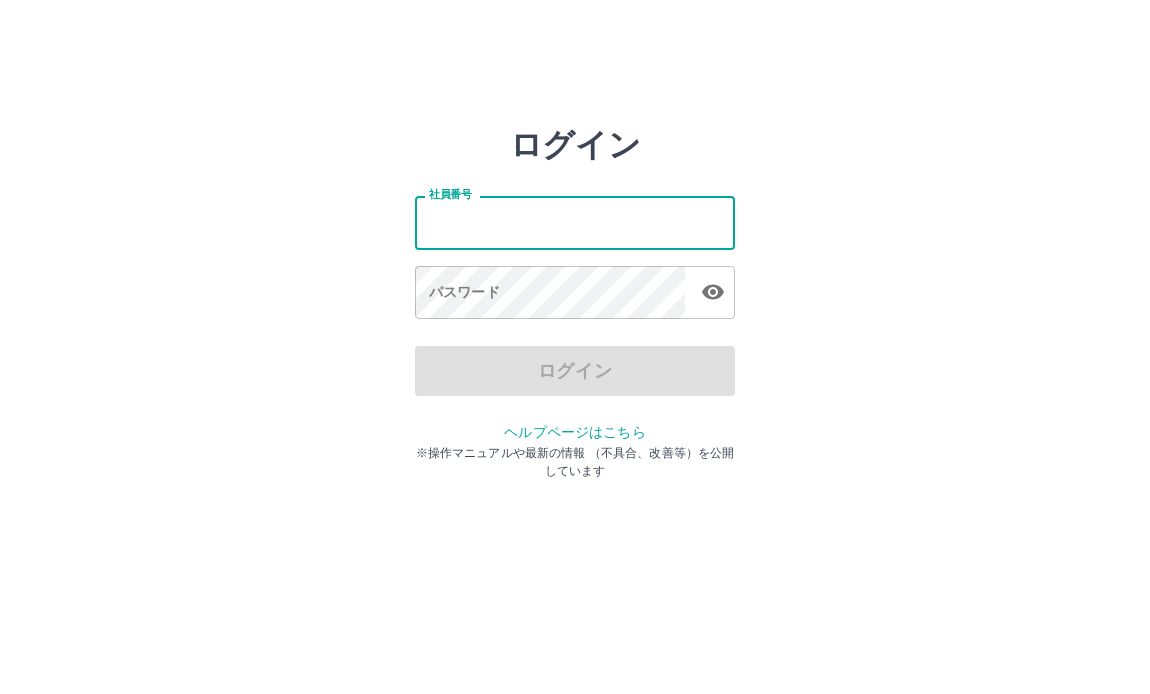 click on "社員番号" at bounding box center (575, 222) 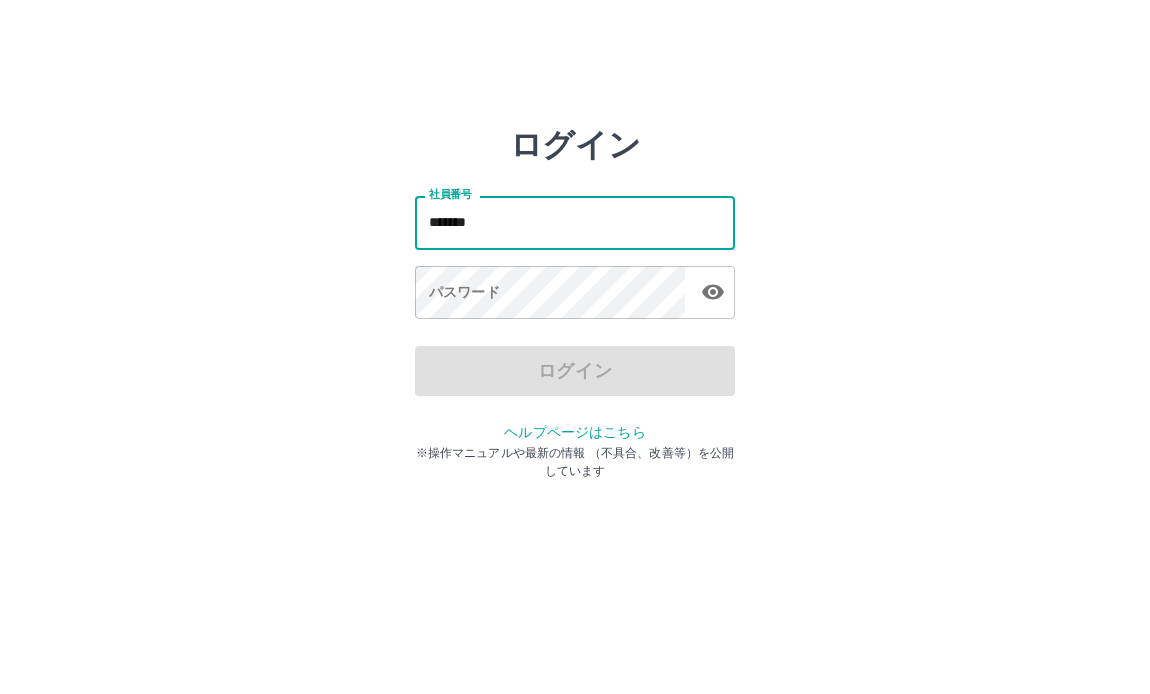 type on "*******" 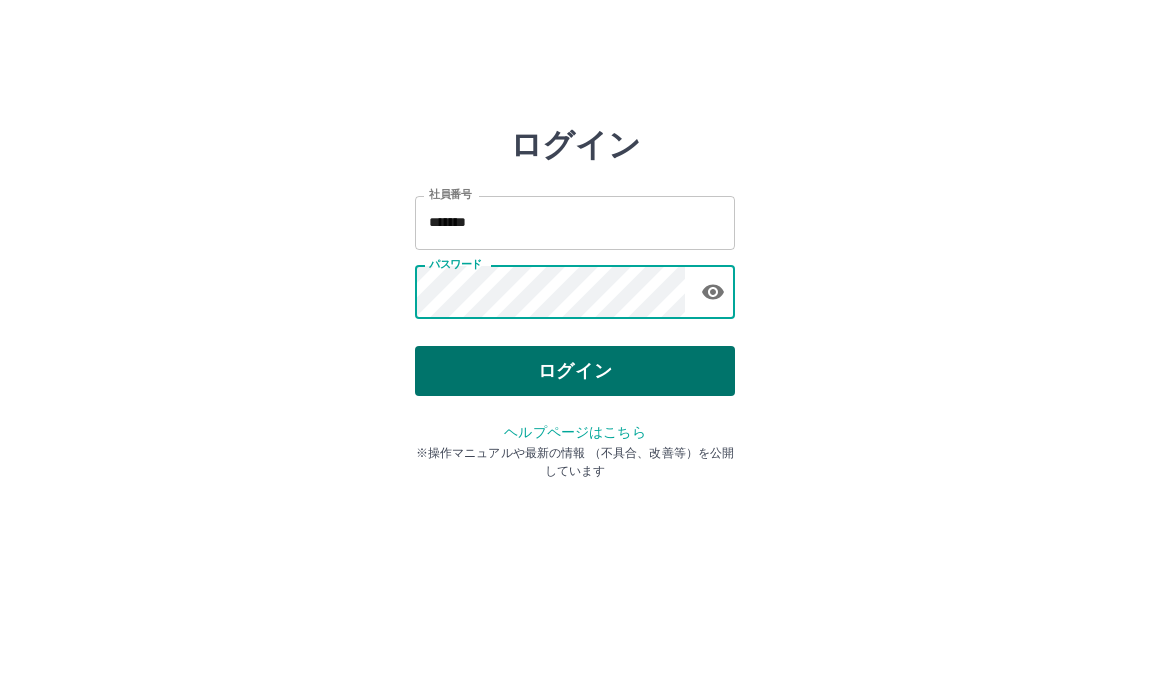click on "ログイン" at bounding box center (575, 371) 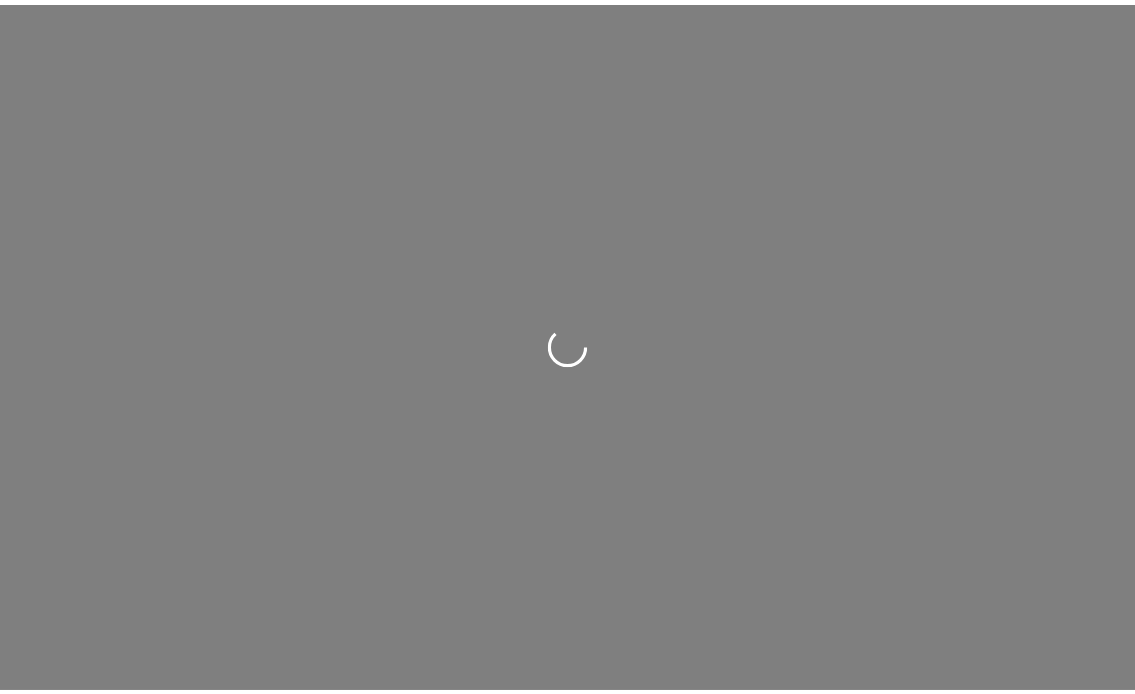 scroll, scrollTop: 0, scrollLeft: 0, axis: both 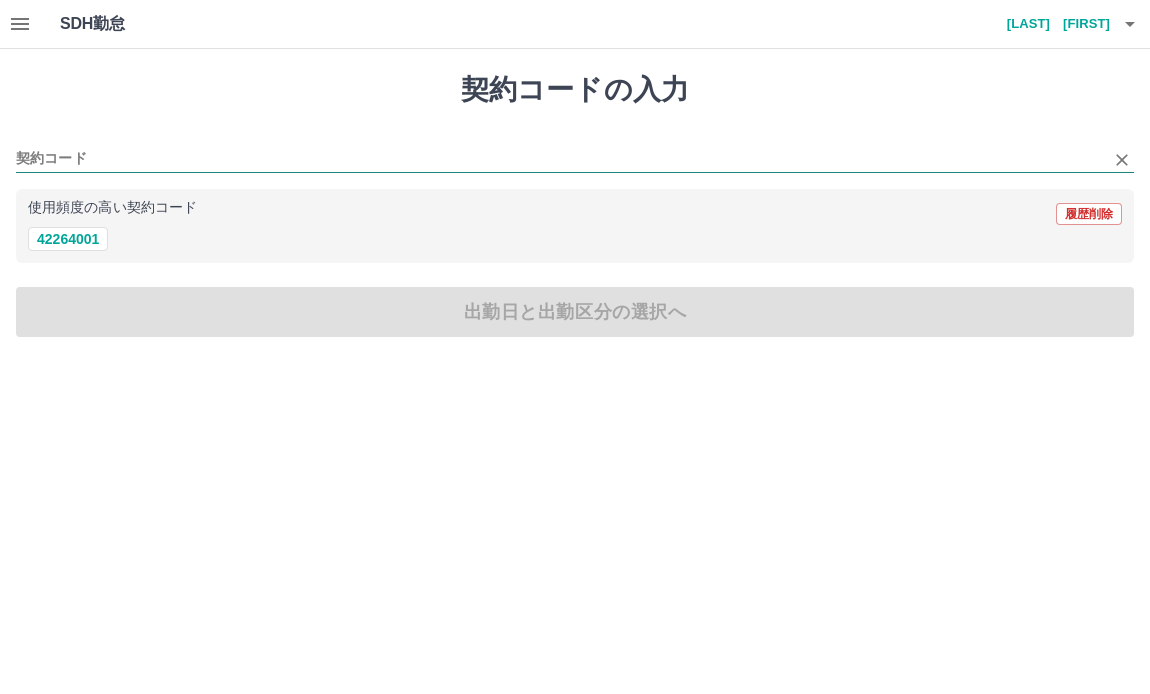 click on "契約コード" at bounding box center [560, 159] 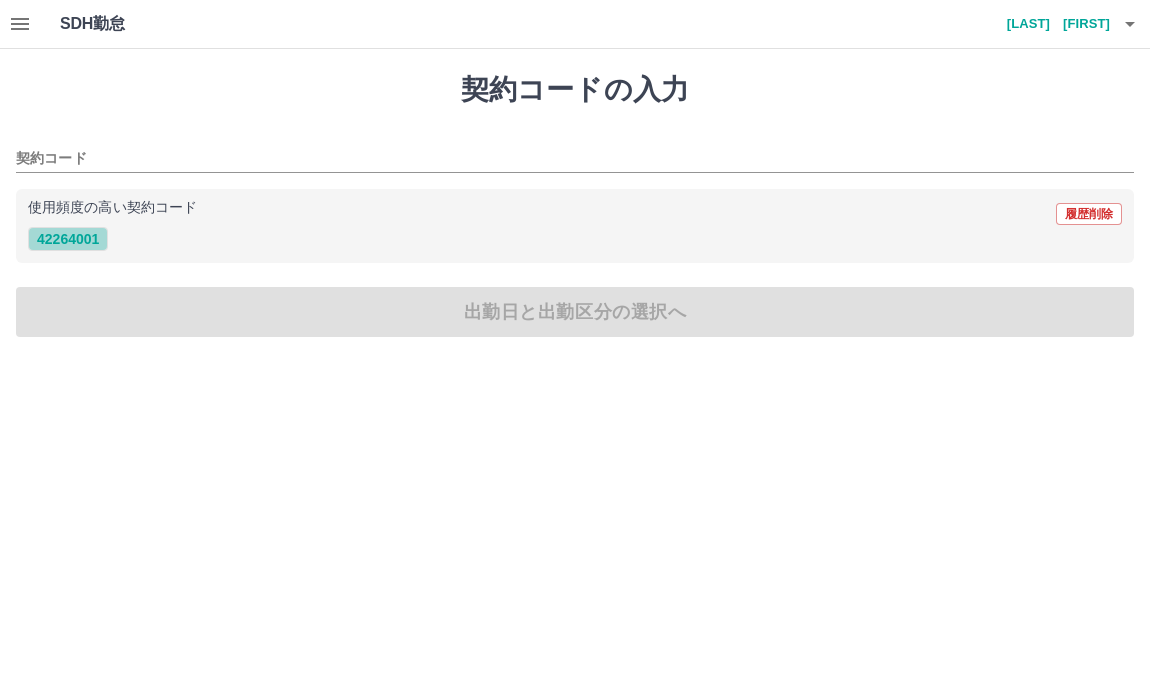 click on "42264001" at bounding box center [68, 239] 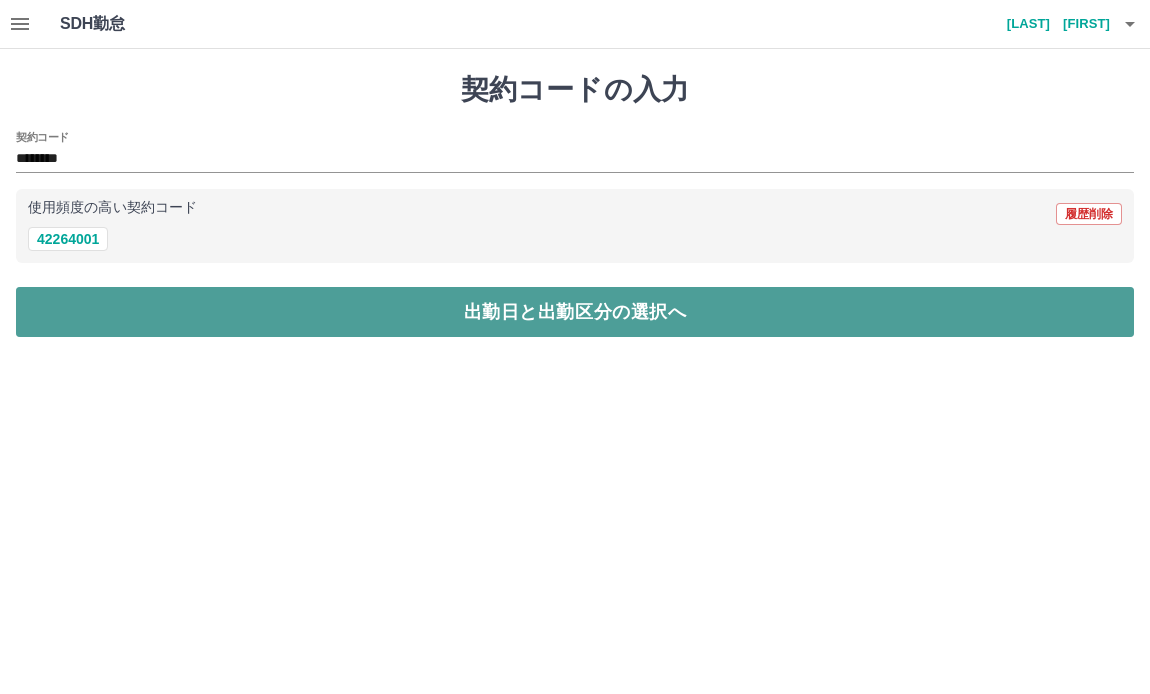 click on "出勤日と出勤区分の選択へ" at bounding box center (575, 312) 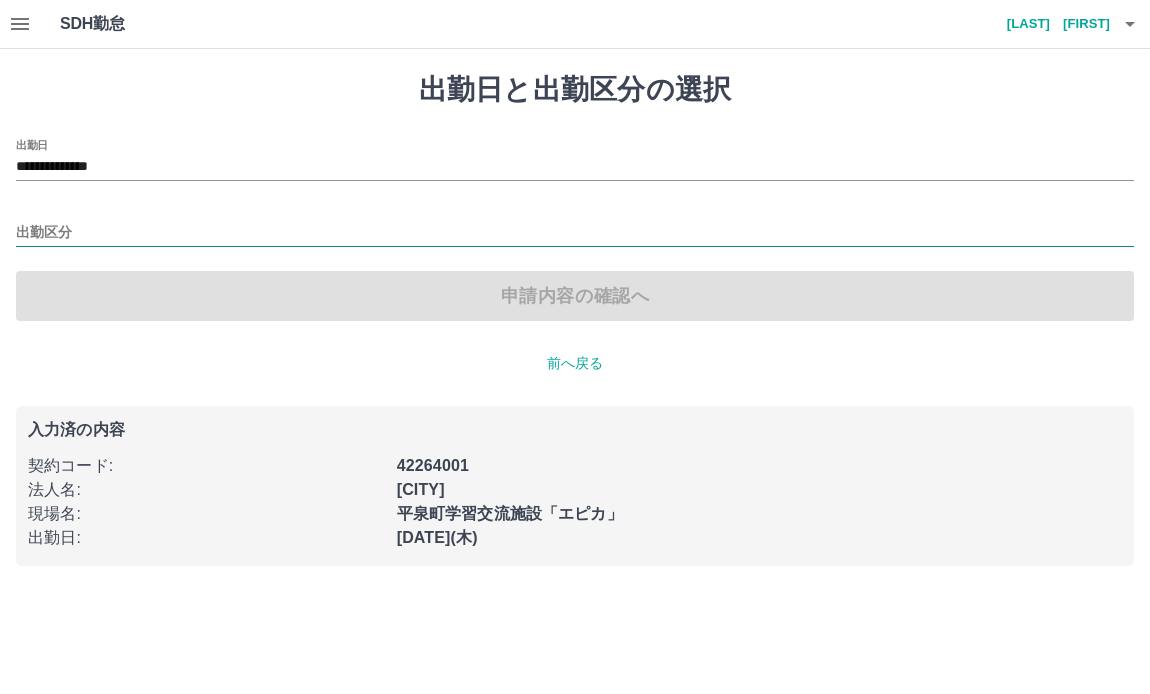 click on "出勤区分" at bounding box center [575, 233] 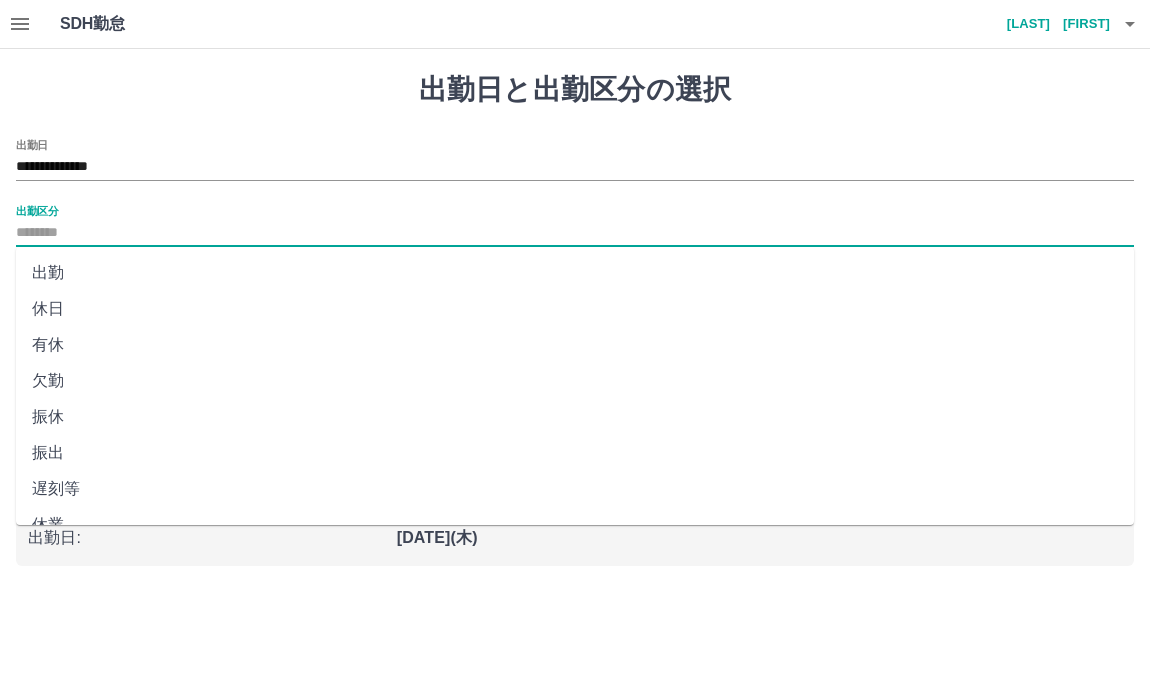 click on "出勤" at bounding box center (575, 273) 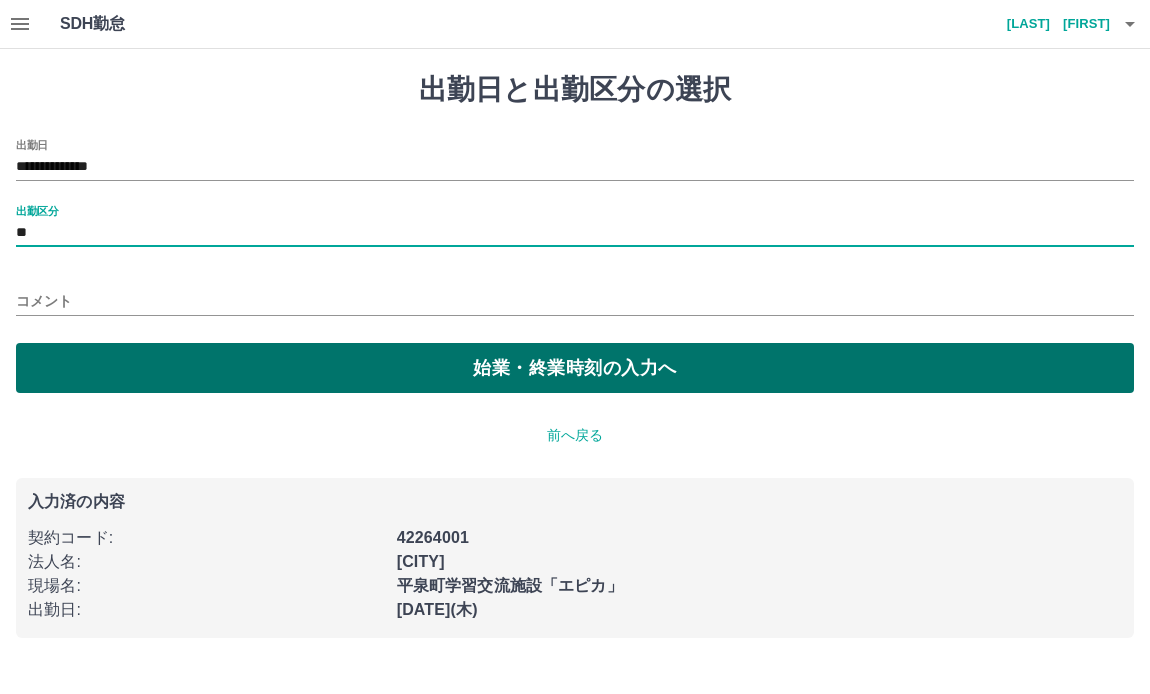 click on "始業・終業時刻の入力へ" at bounding box center [575, 368] 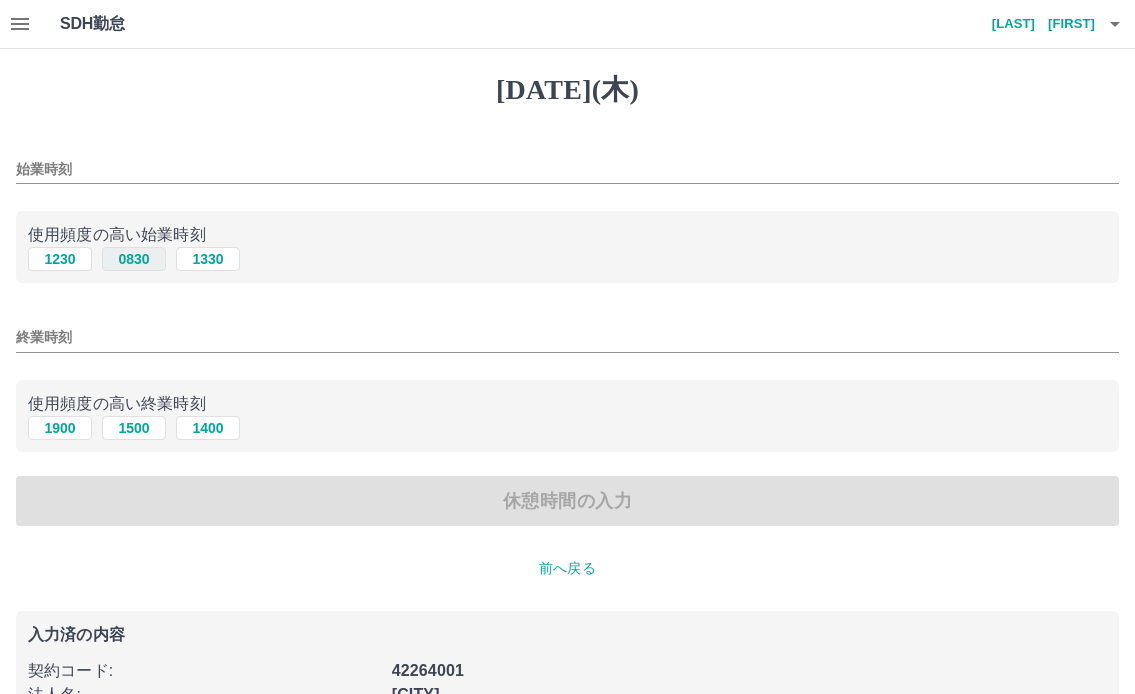 click on "0830" at bounding box center [134, 259] 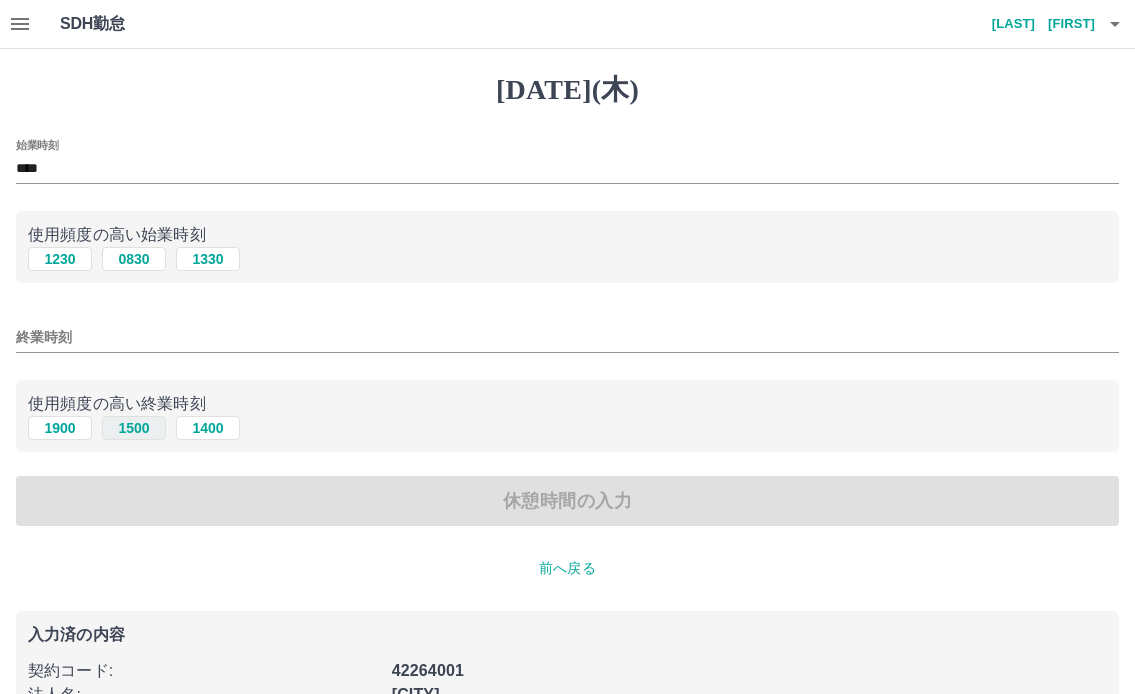 click on "1500" at bounding box center [134, 259] 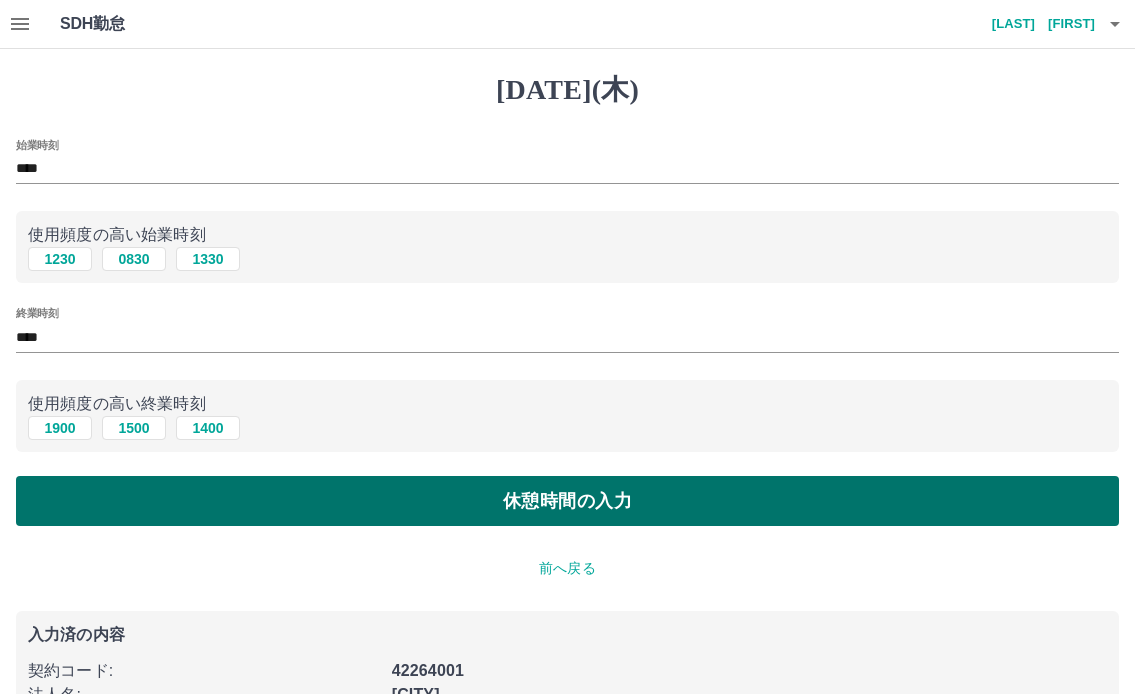 click on "休憩時間の入力" at bounding box center [567, 501] 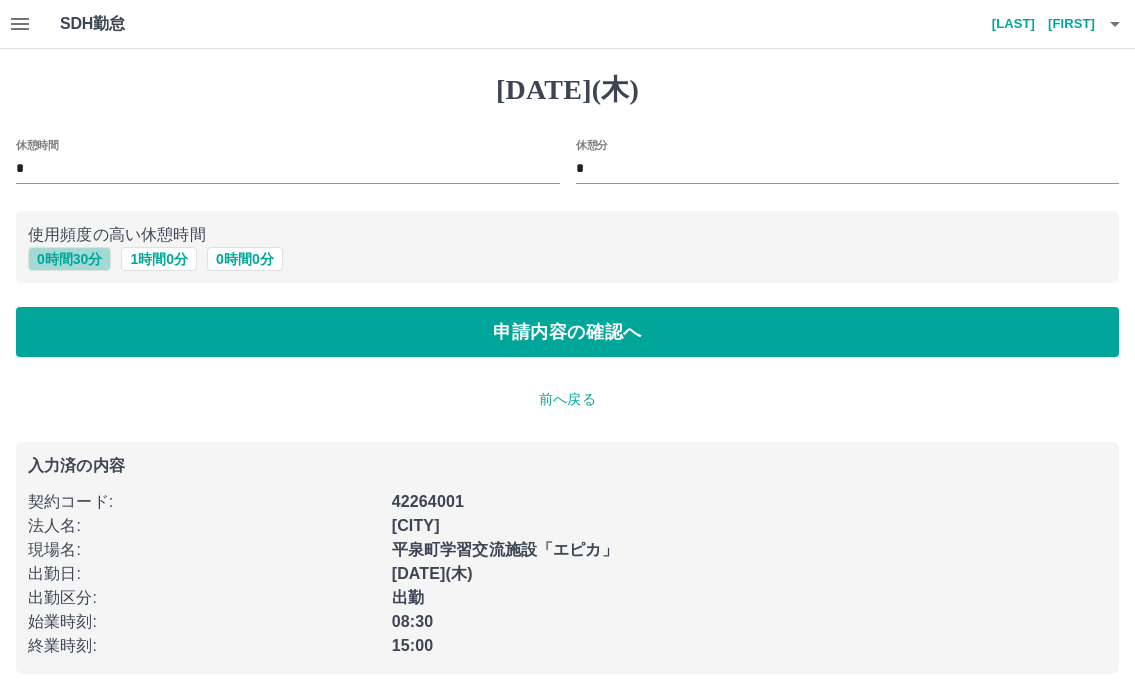 click on "0 時間 30 分" at bounding box center (69, 259) 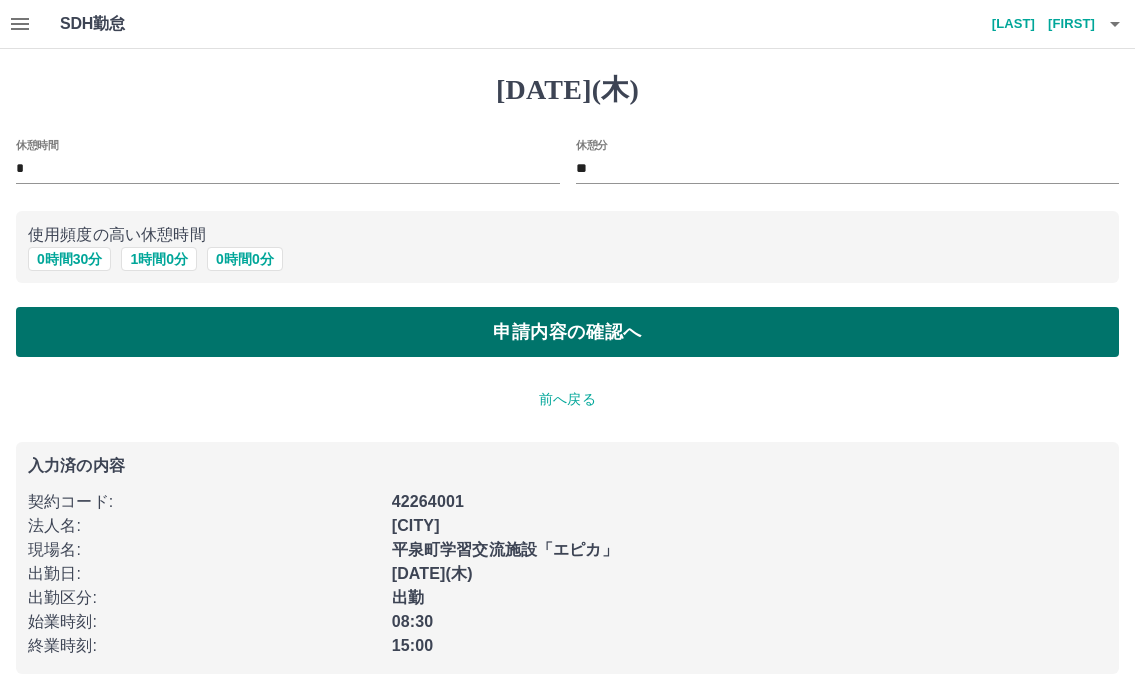click on "申請内容の確認へ" at bounding box center [567, 332] 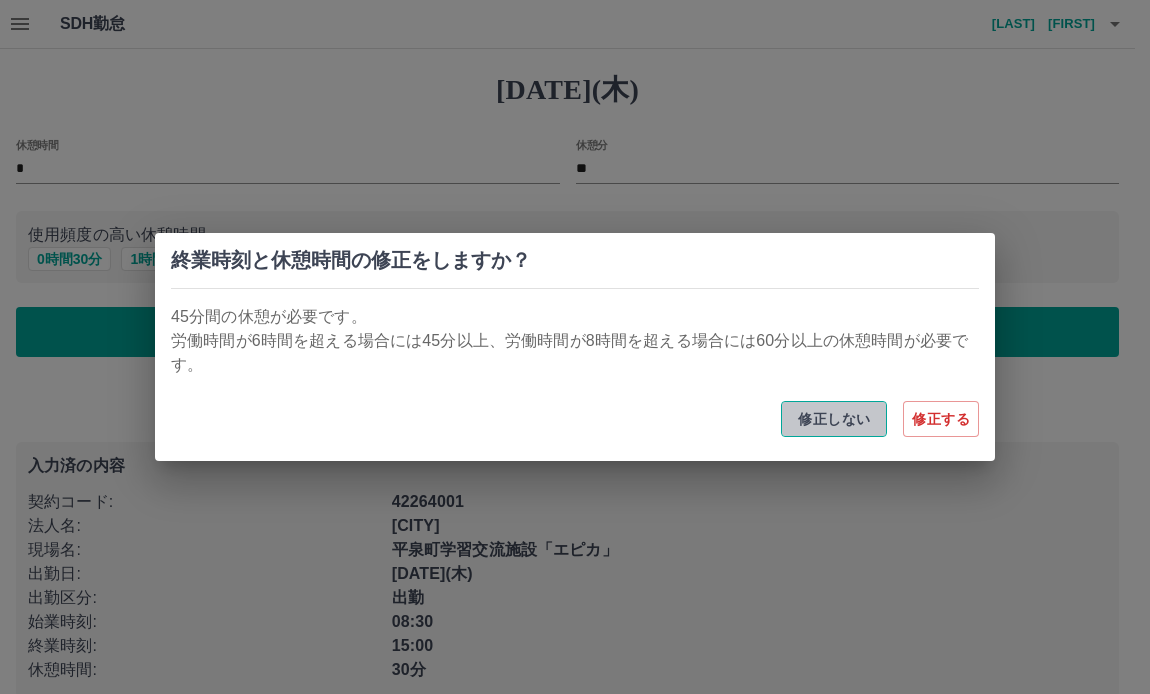 click on "修正しない" at bounding box center (834, 419) 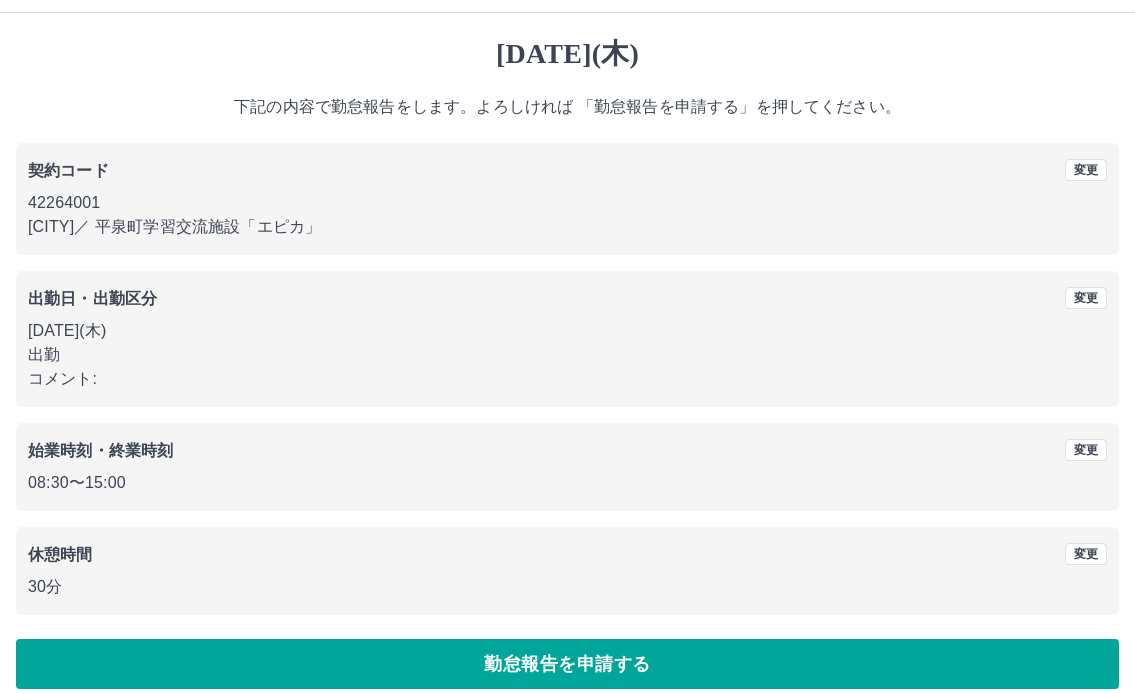scroll, scrollTop: 55, scrollLeft: 0, axis: vertical 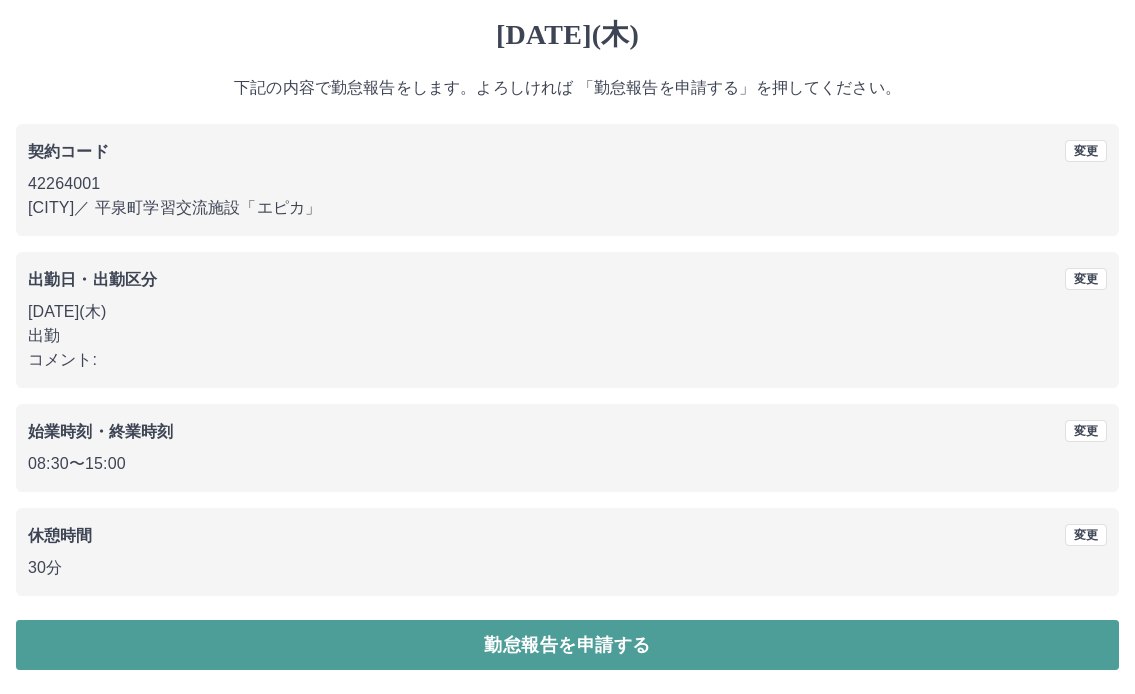 click on "勤怠報告を申請する" at bounding box center [567, 645] 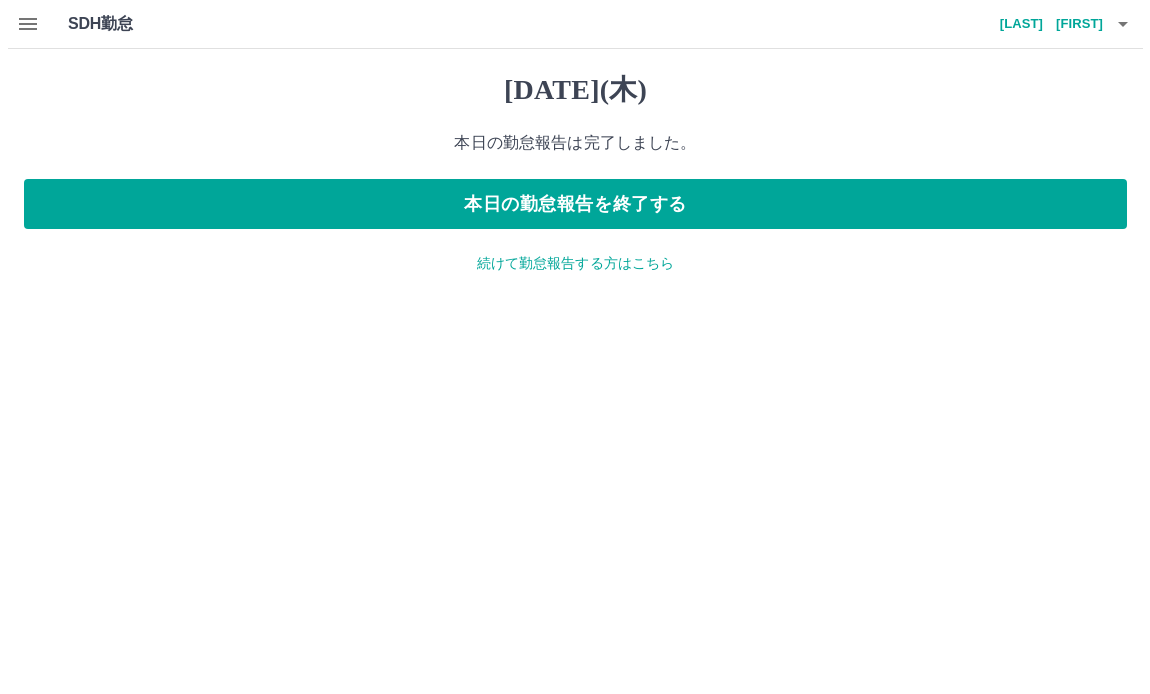 scroll, scrollTop: 0, scrollLeft: 0, axis: both 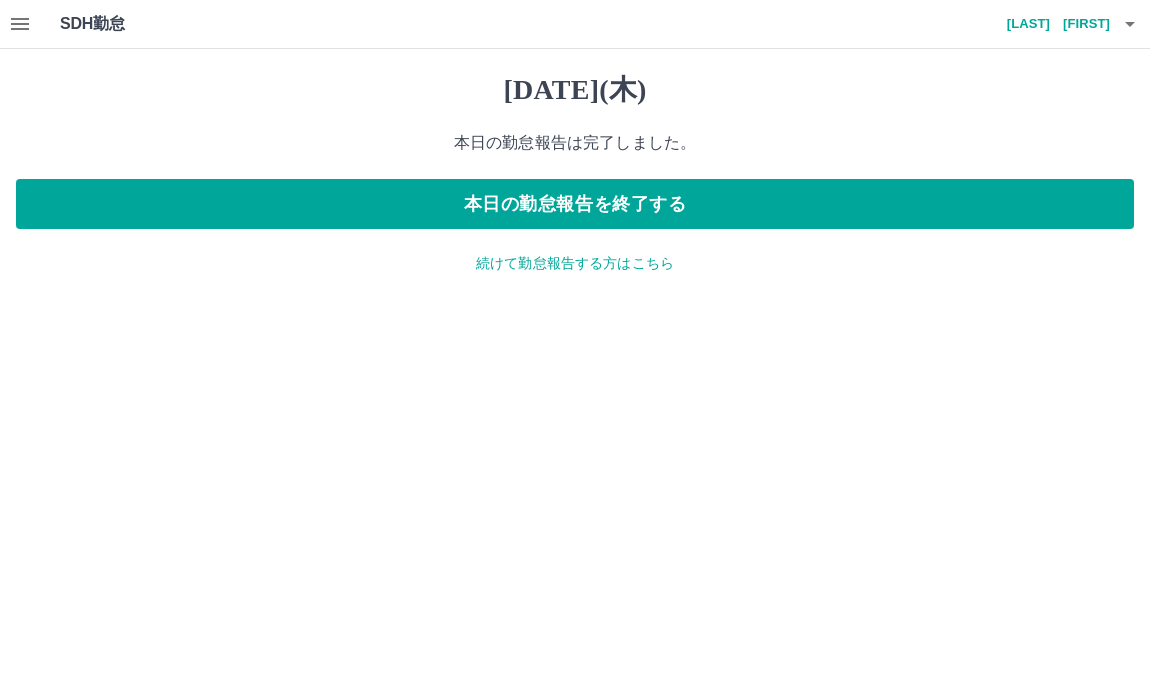 click on "続けて勤怠報告する方はこちら" at bounding box center [575, 263] 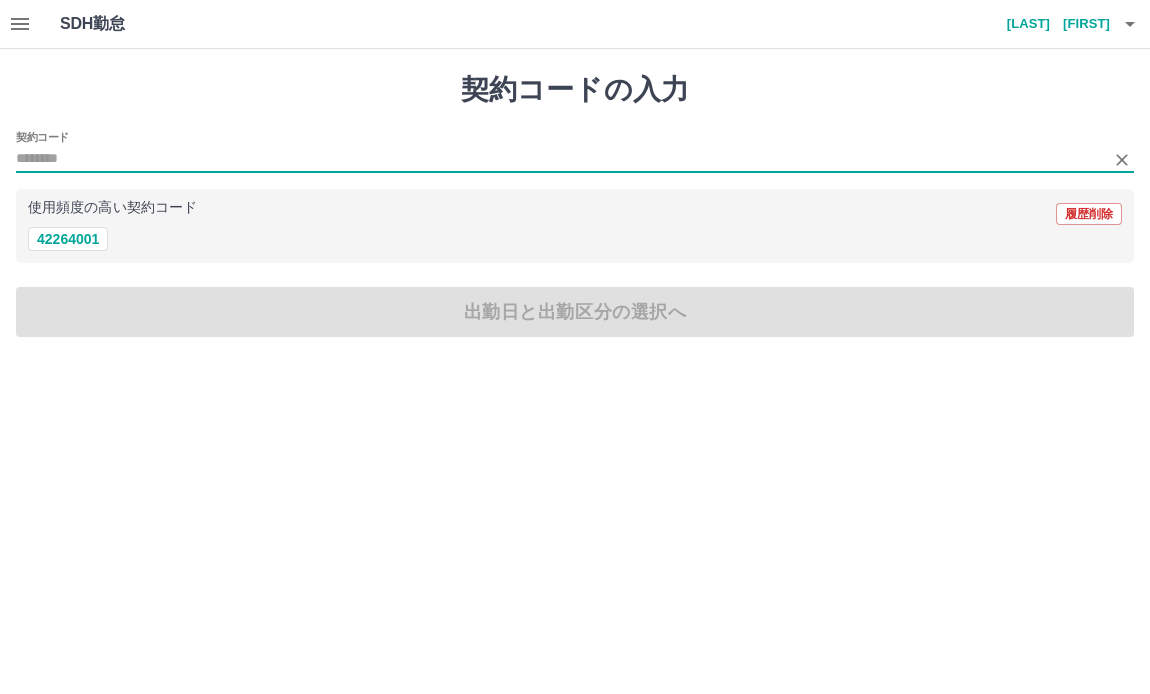 click on "契約コード" at bounding box center (560, 159) 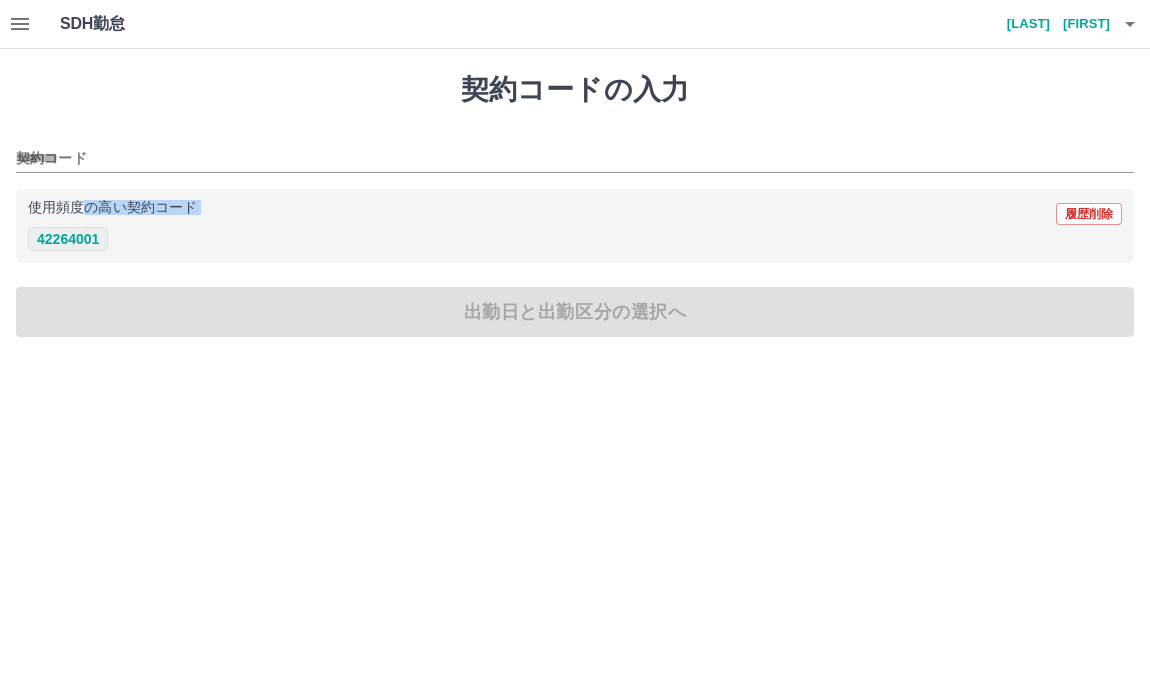 drag, startPoint x: 79, startPoint y: 224, endPoint x: 81, endPoint y: 234, distance: 10.198039 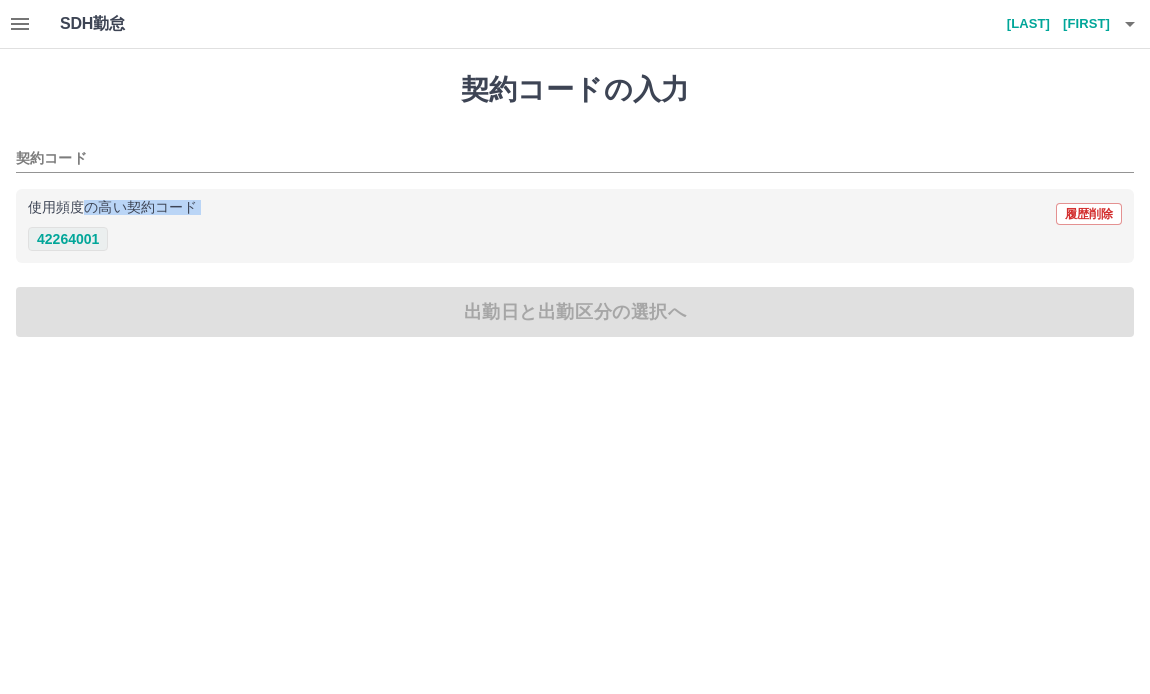 click on "使用頻度の高い契約コード 履歴削除 42264001" at bounding box center (575, 226) 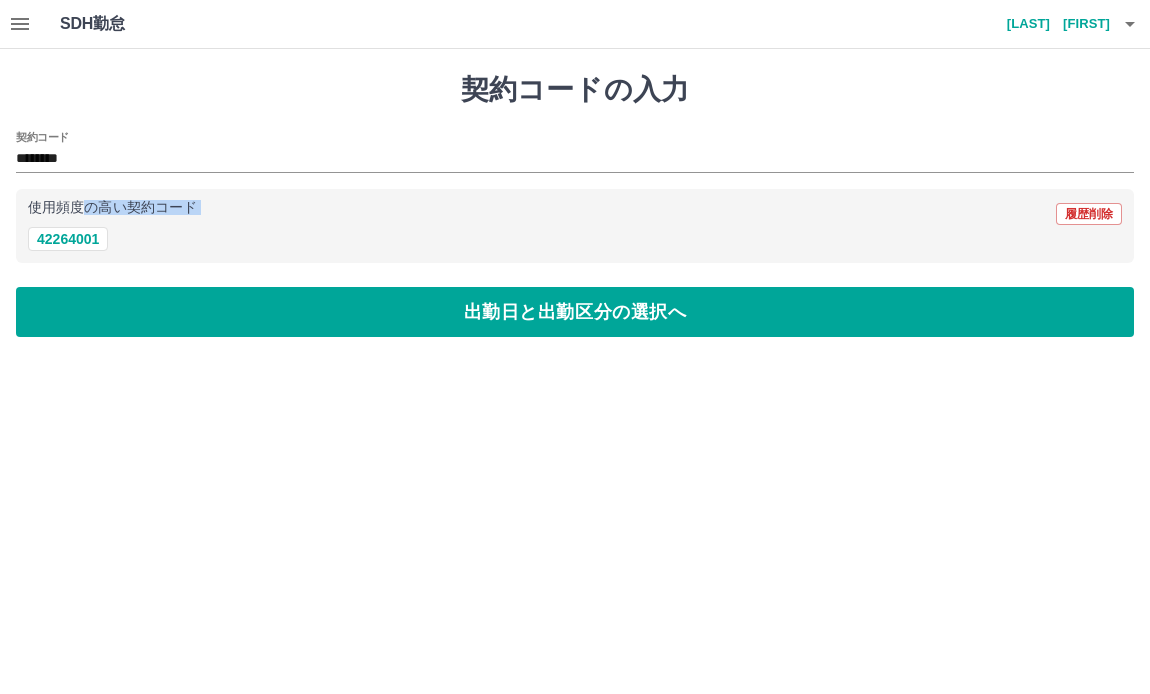 click on "42264001" at bounding box center [575, 239] 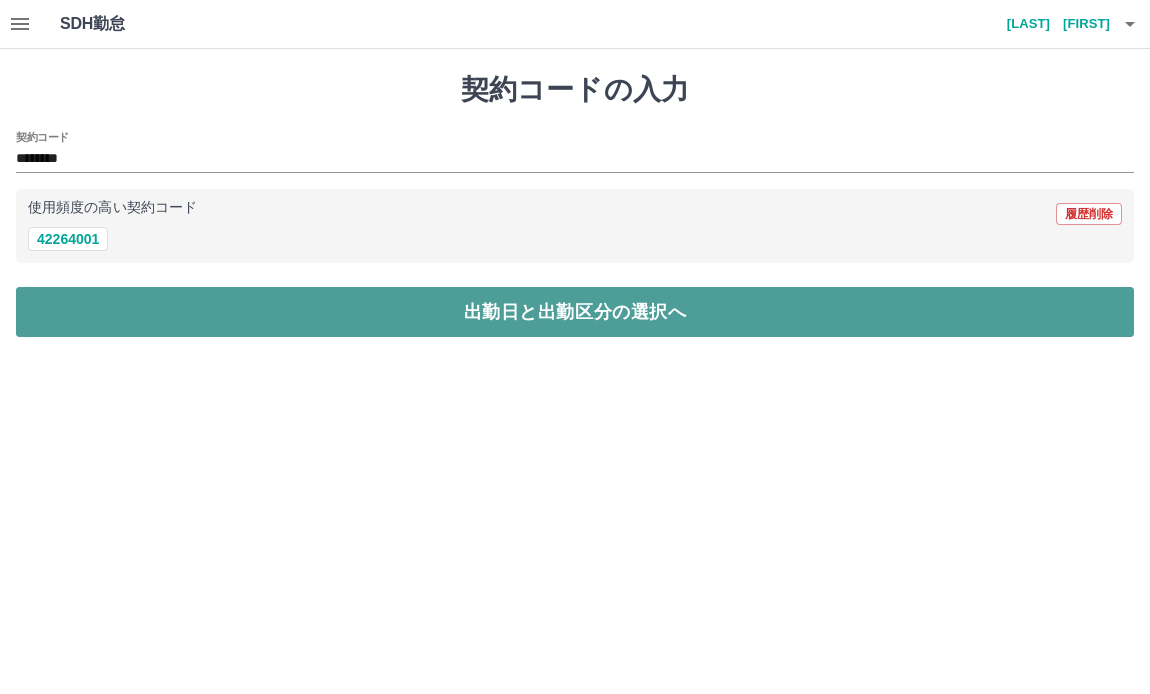 click on "出勤日と出勤区分の選択へ" at bounding box center [575, 312] 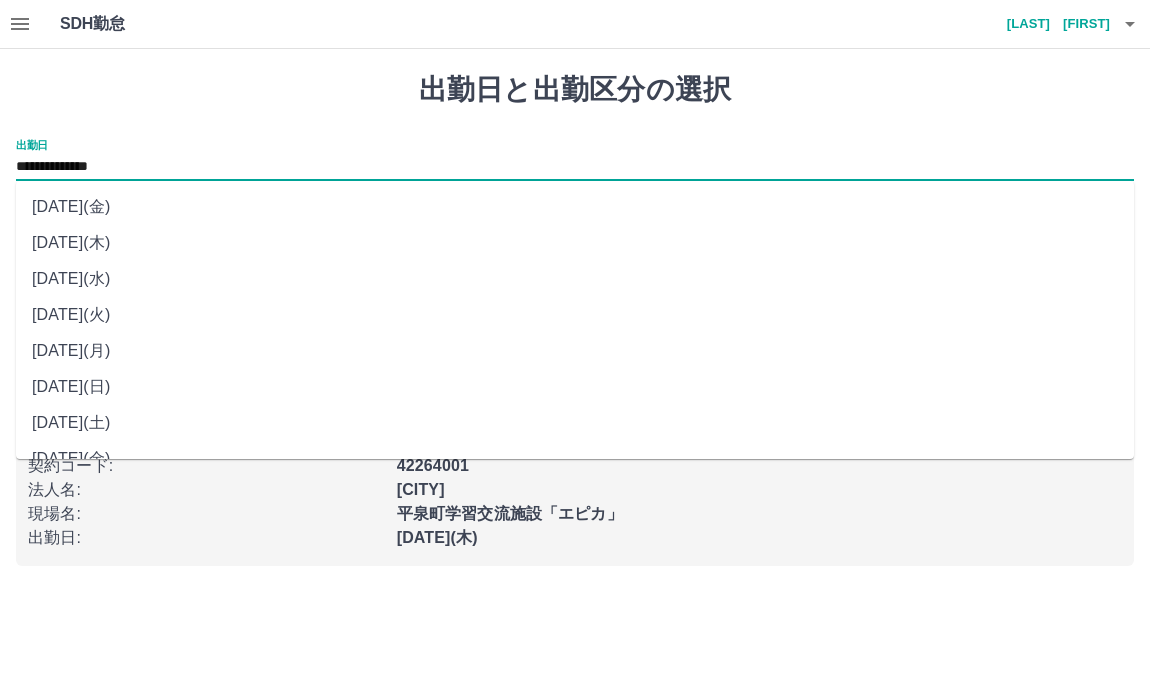 click on "**********" at bounding box center [575, 167] 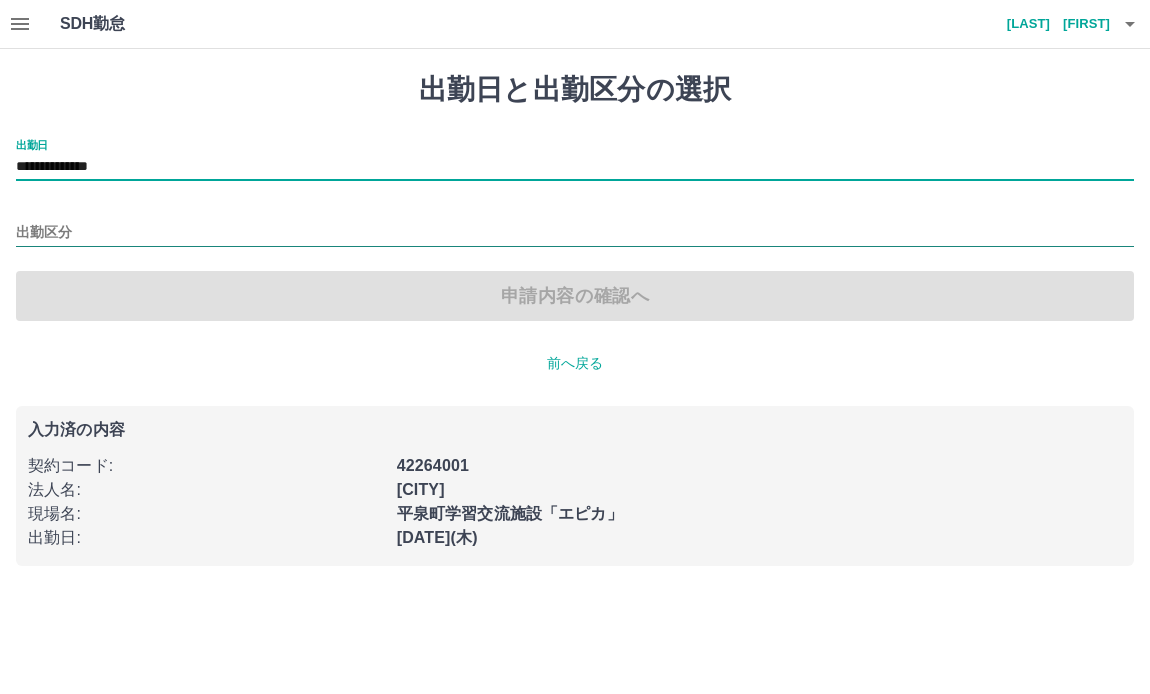 click on "出勤区分" at bounding box center (575, 233) 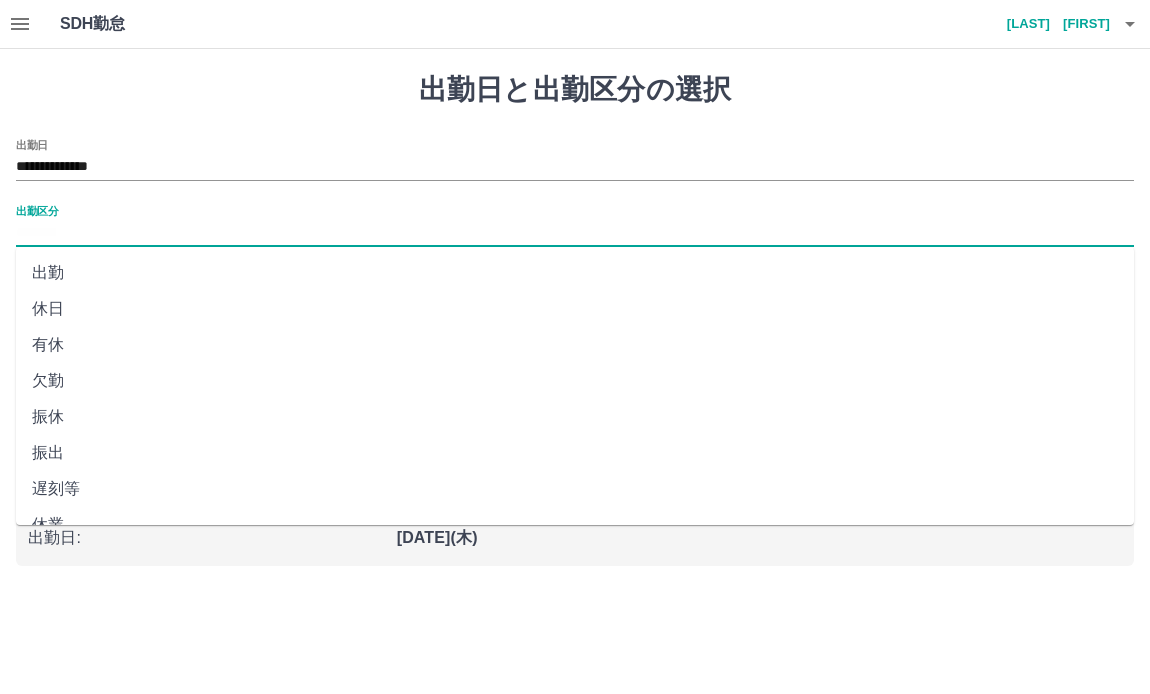 click on "休日" at bounding box center [575, 309] 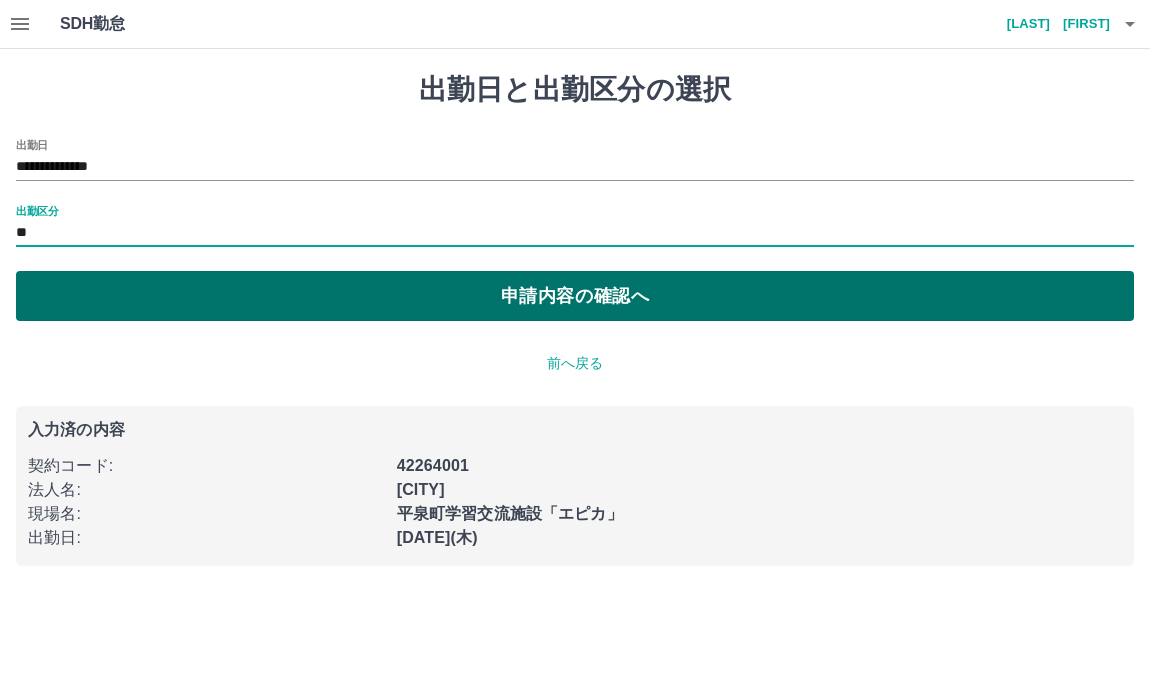 click on "申請内容の確認へ" at bounding box center (575, 296) 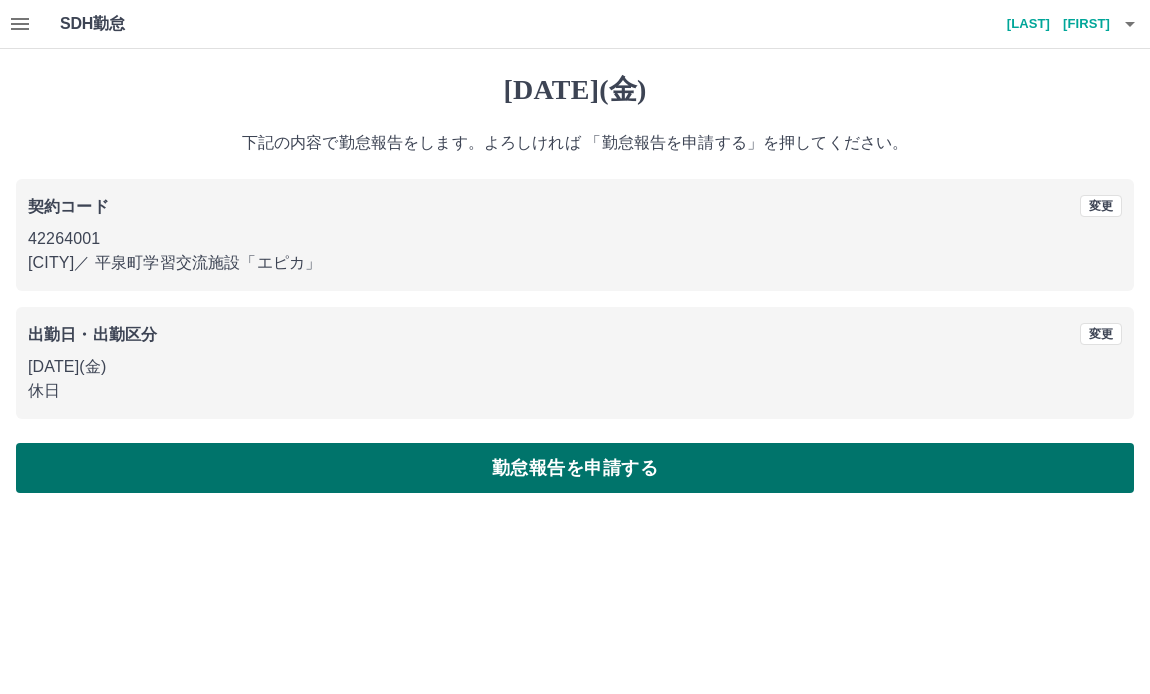 click on "勤怠報告を申請する" at bounding box center [575, 468] 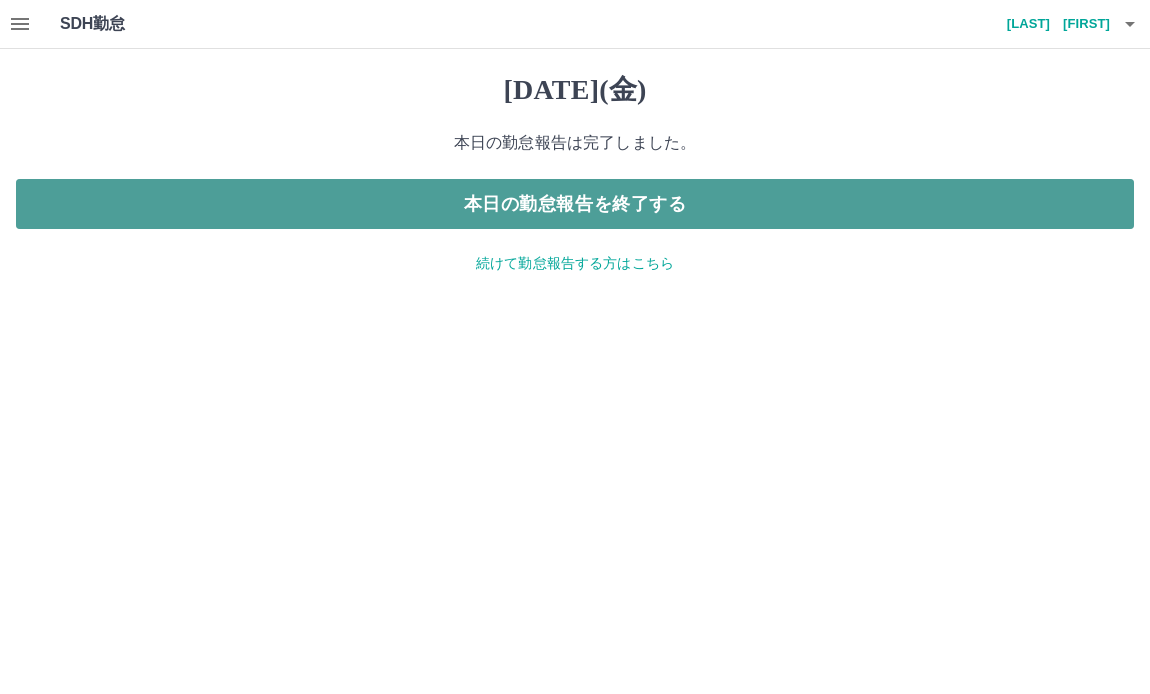 click on "本日の勤怠報告を終了する" at bounding box center [575, 204] 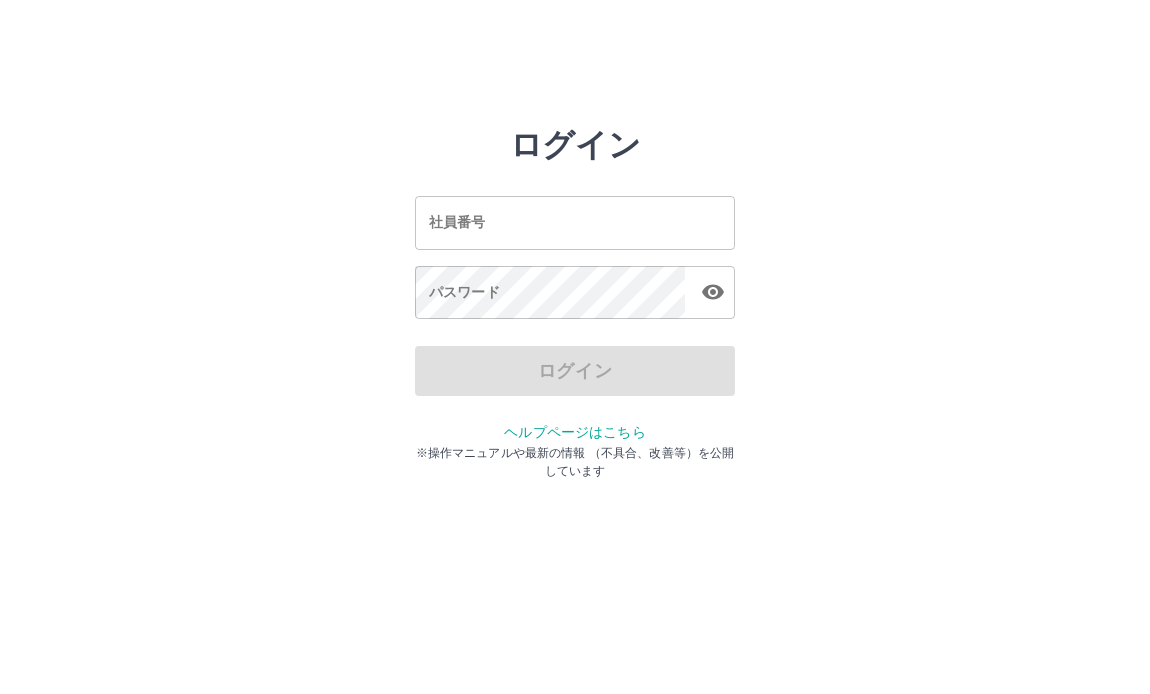 scroll, scrollTop: 0, scrollLeft: 0, axis: both 